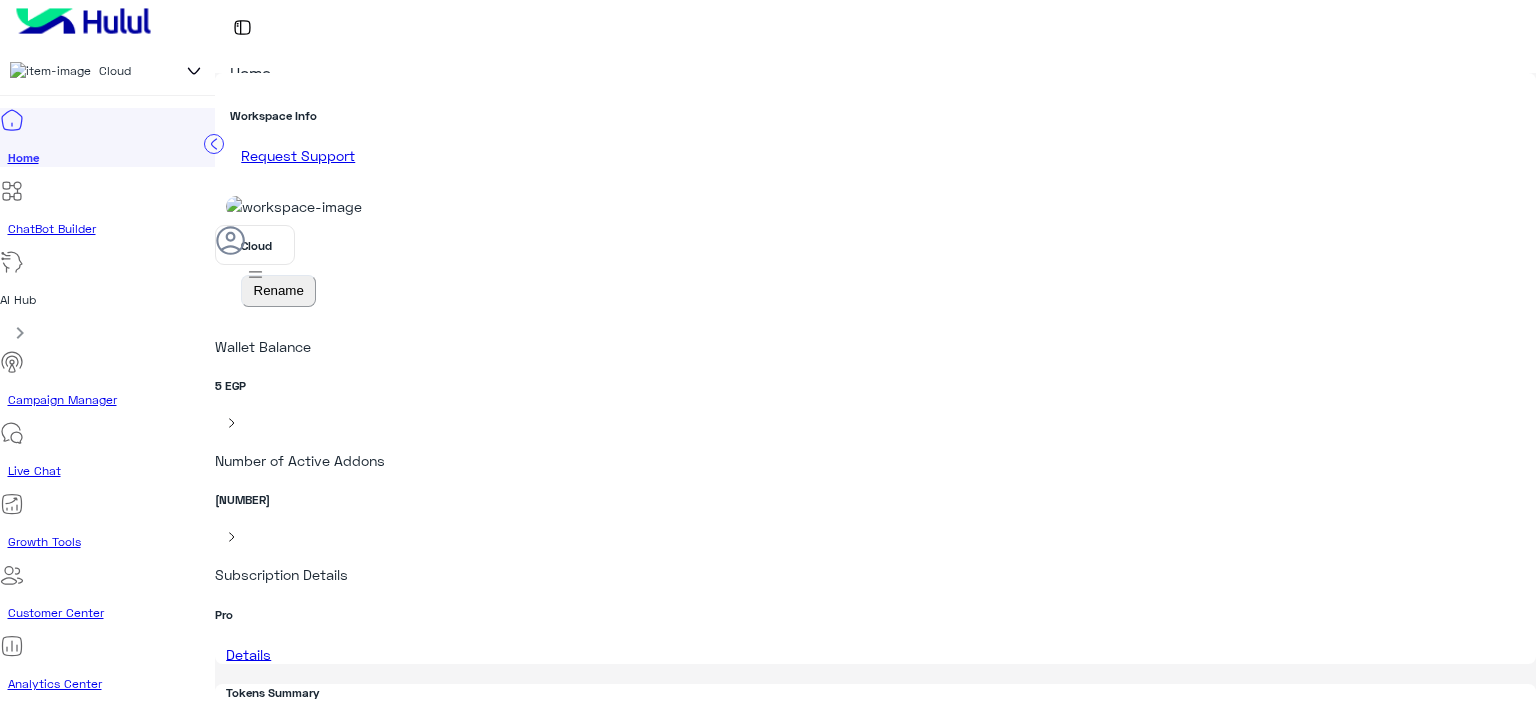scroll, scrollTop: 0, scrollLeft: 0, axis: both 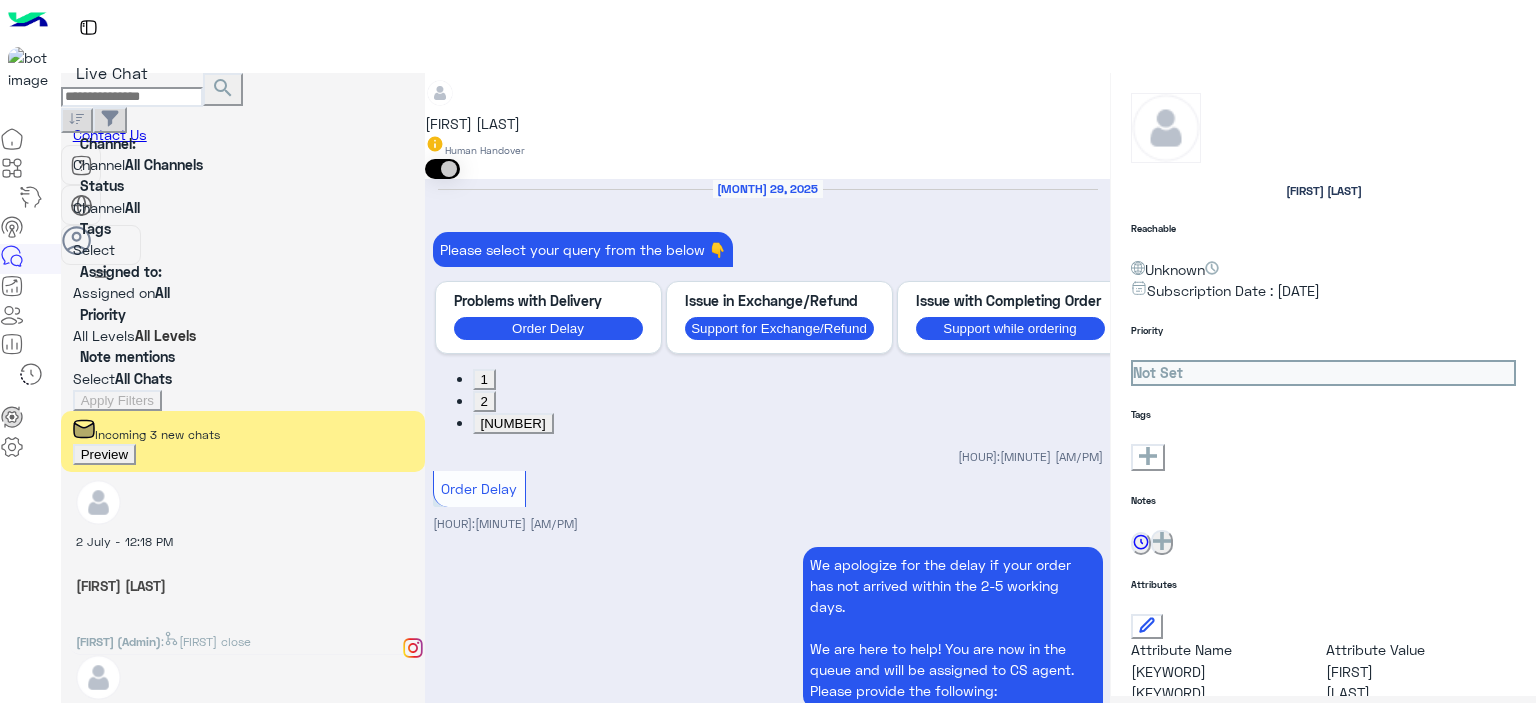 click on "Preview" at bounding box center (104, 454) 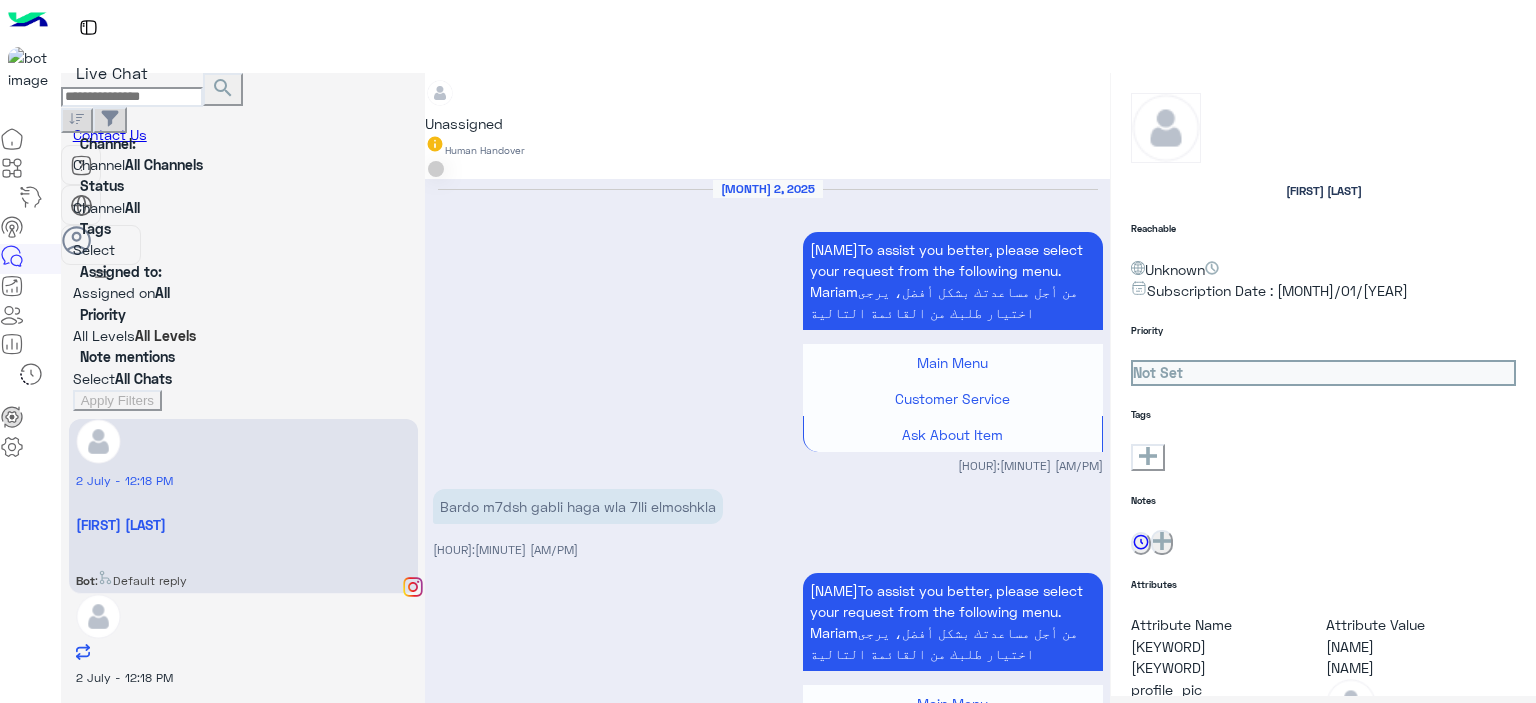 scroll, scrollTop: 2976, scrollLeft: 0, axis: vertical 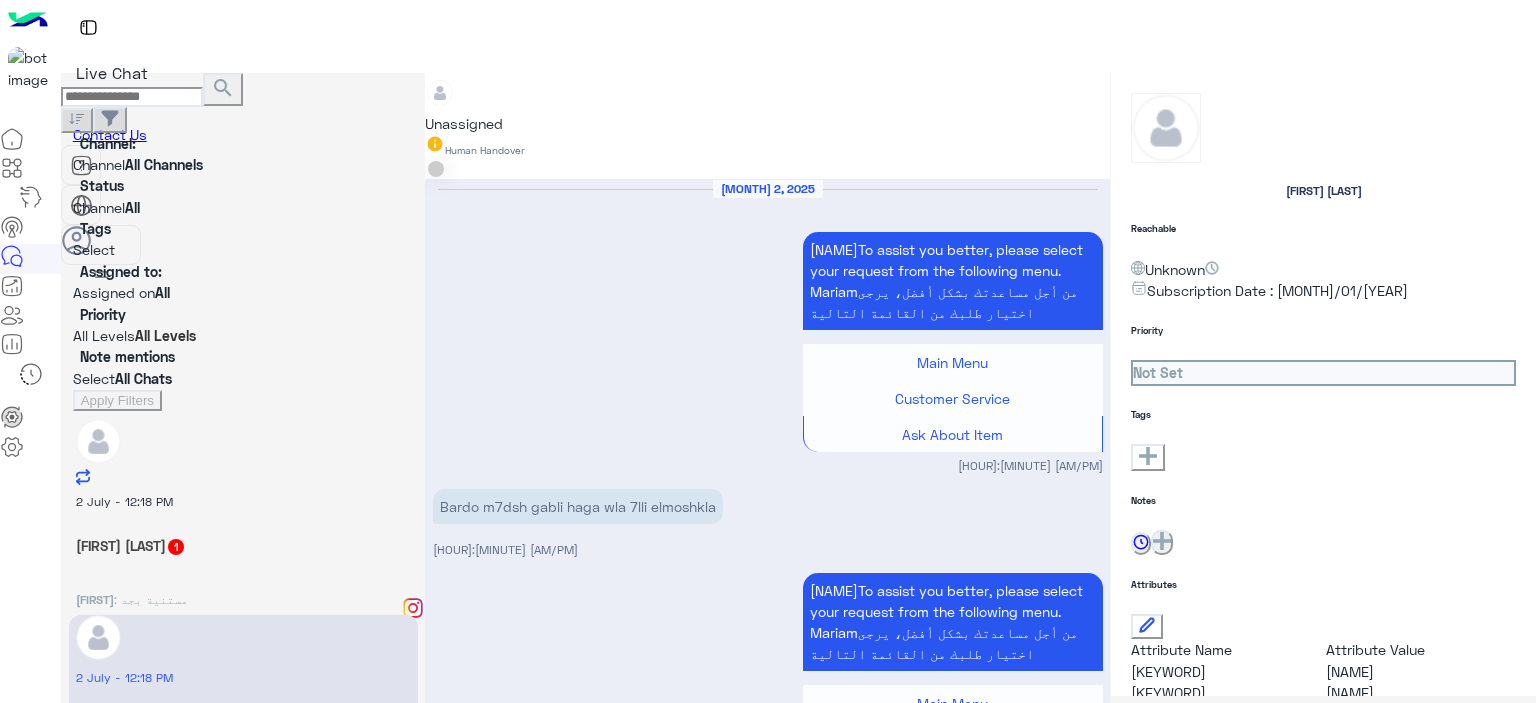 click on ":   The prices of this items" at bounding box center (151, 599) 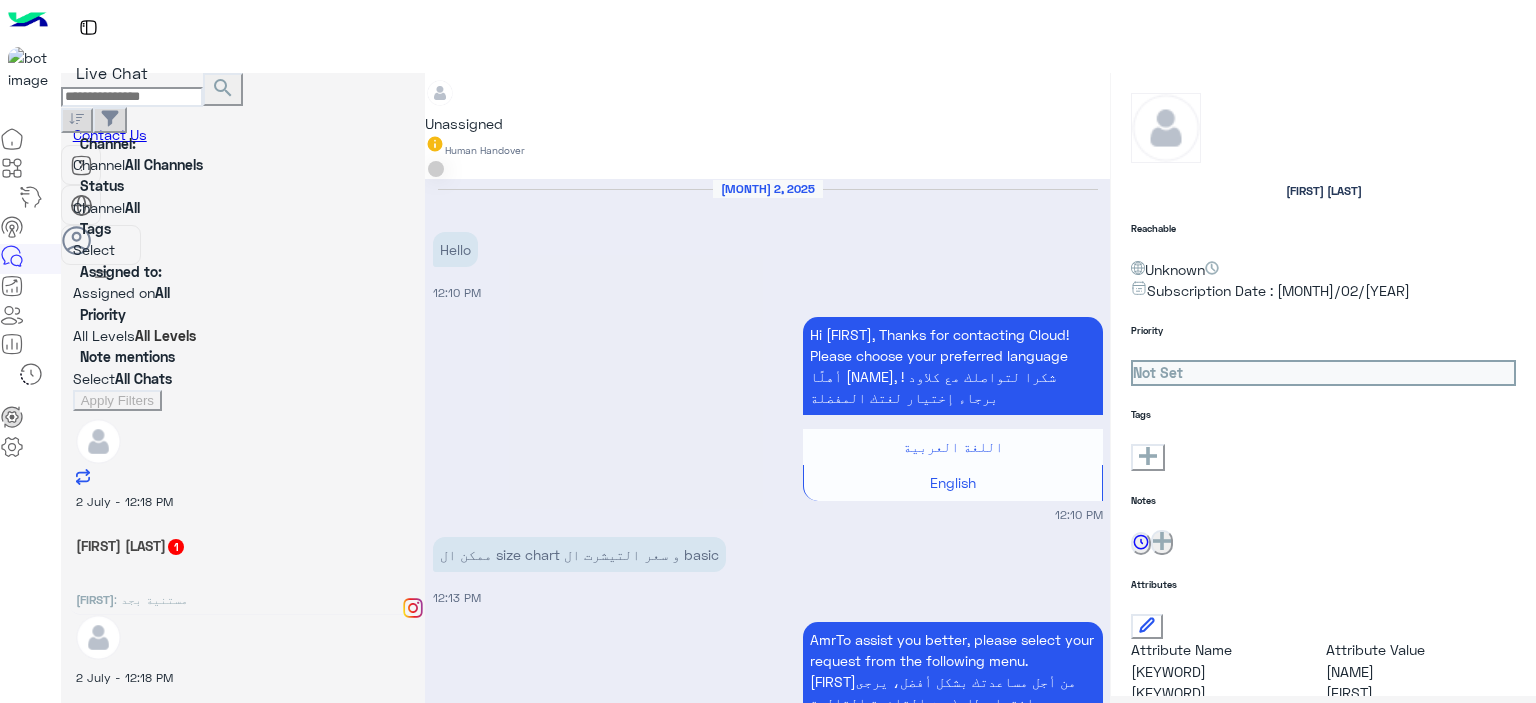 scroll, scrollTop: 713, scrollLeft: 0, axis: vertical 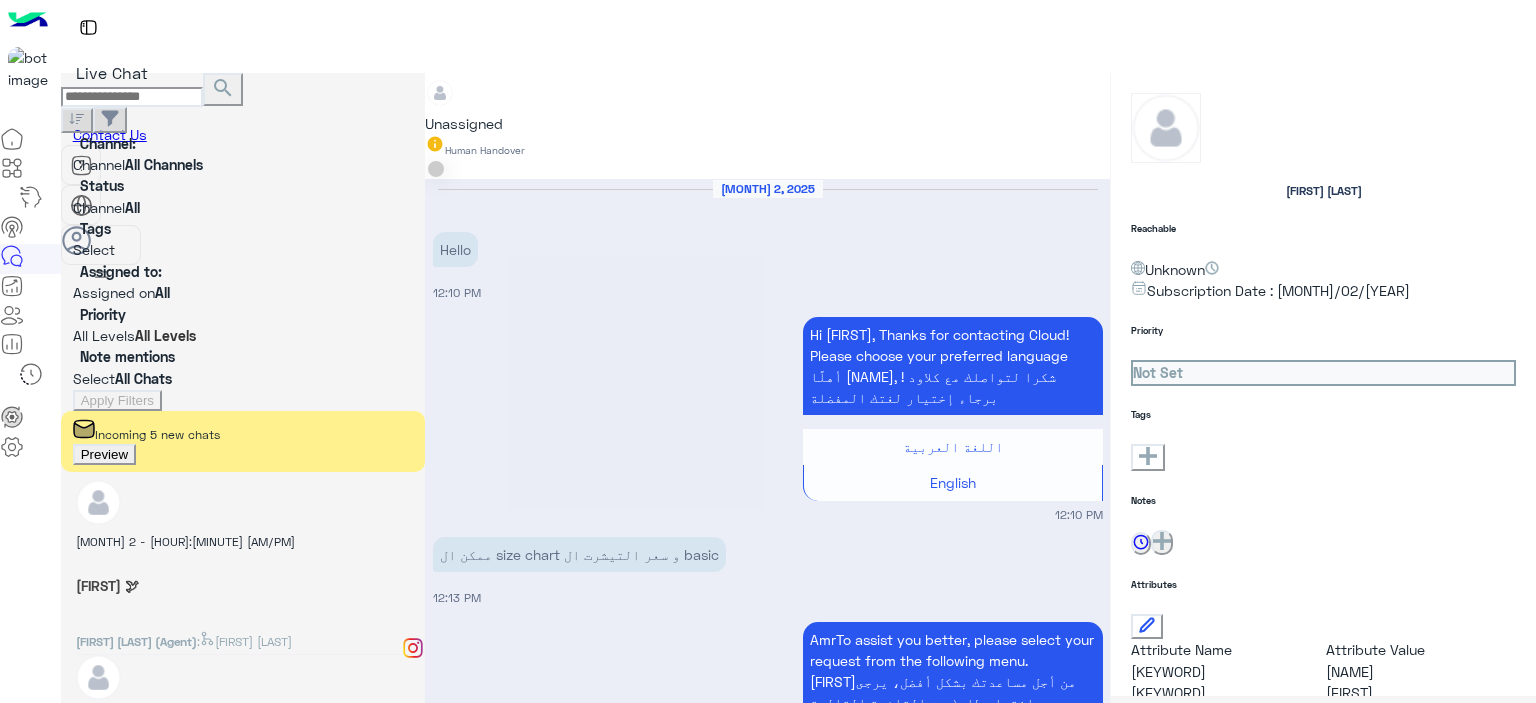 click at bounding box center [132, 97] 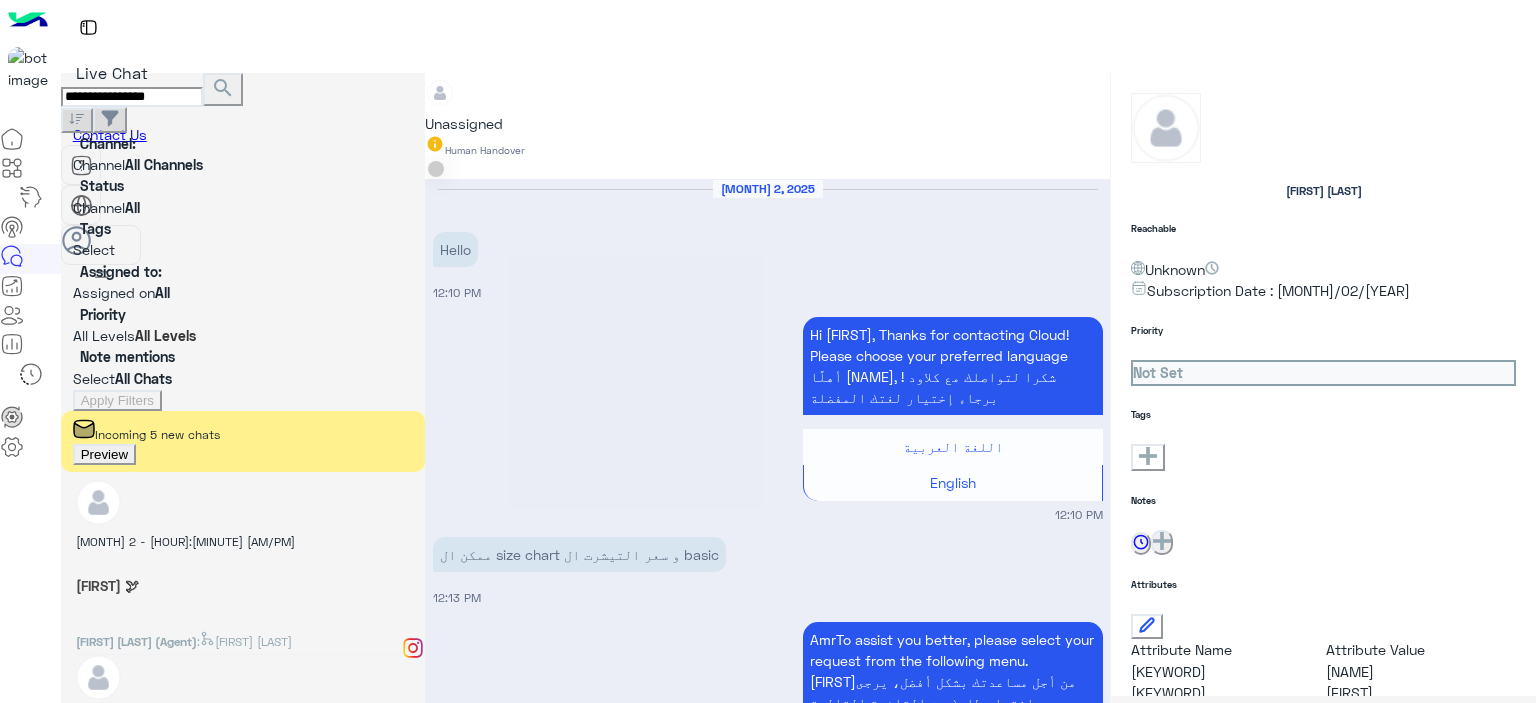 click on "search" at bounding box center (223, 88) 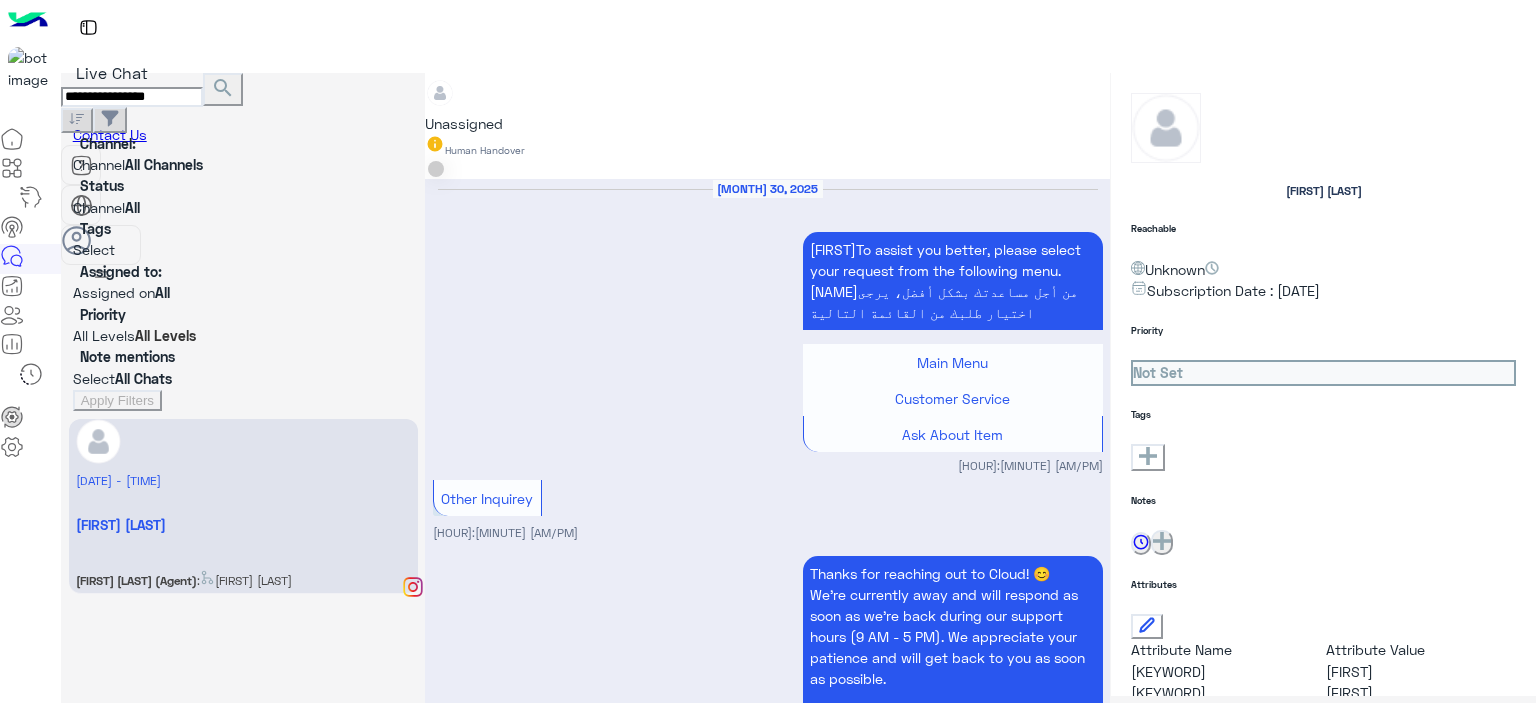 scroll, scrollTop: 1733, scrollLeft: 0, axis: vertical 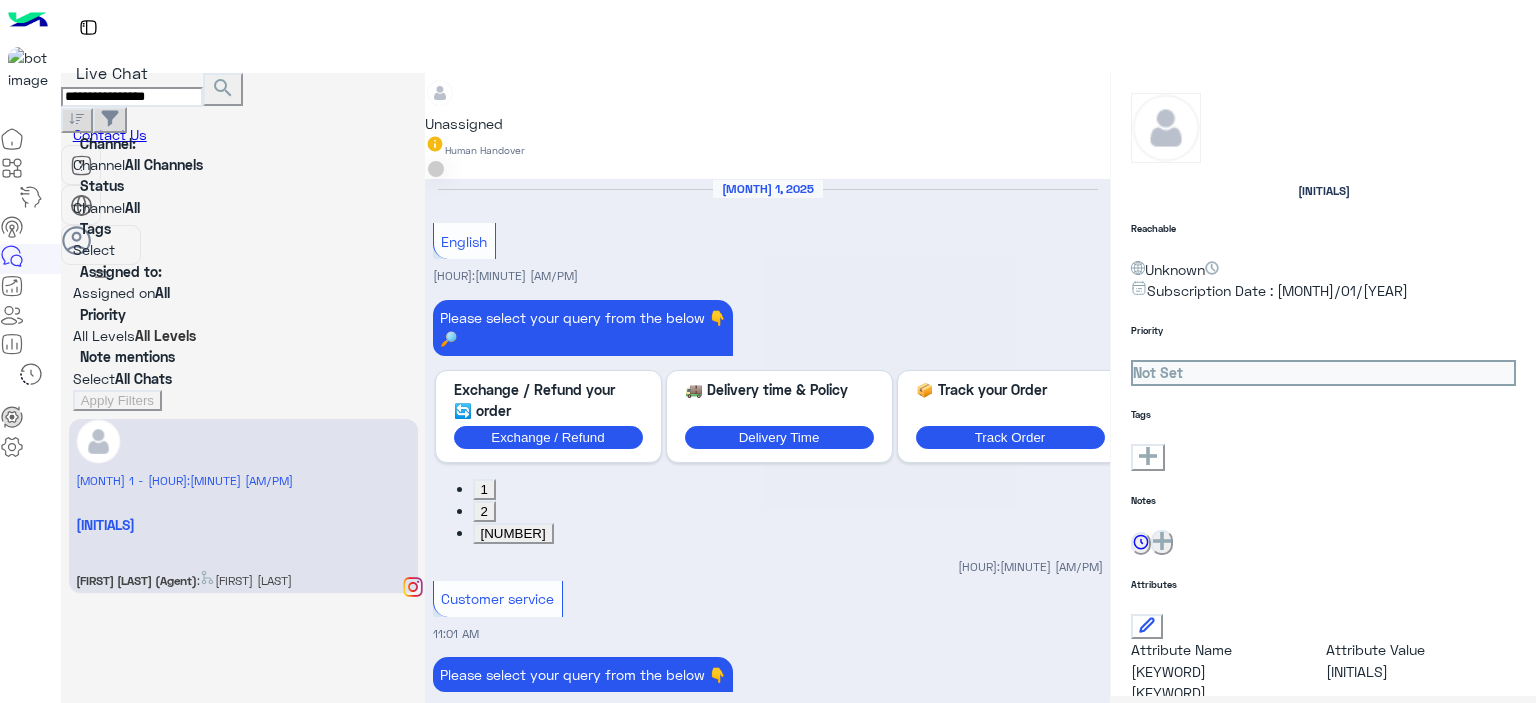 click at bounding box center (506, 2231) 